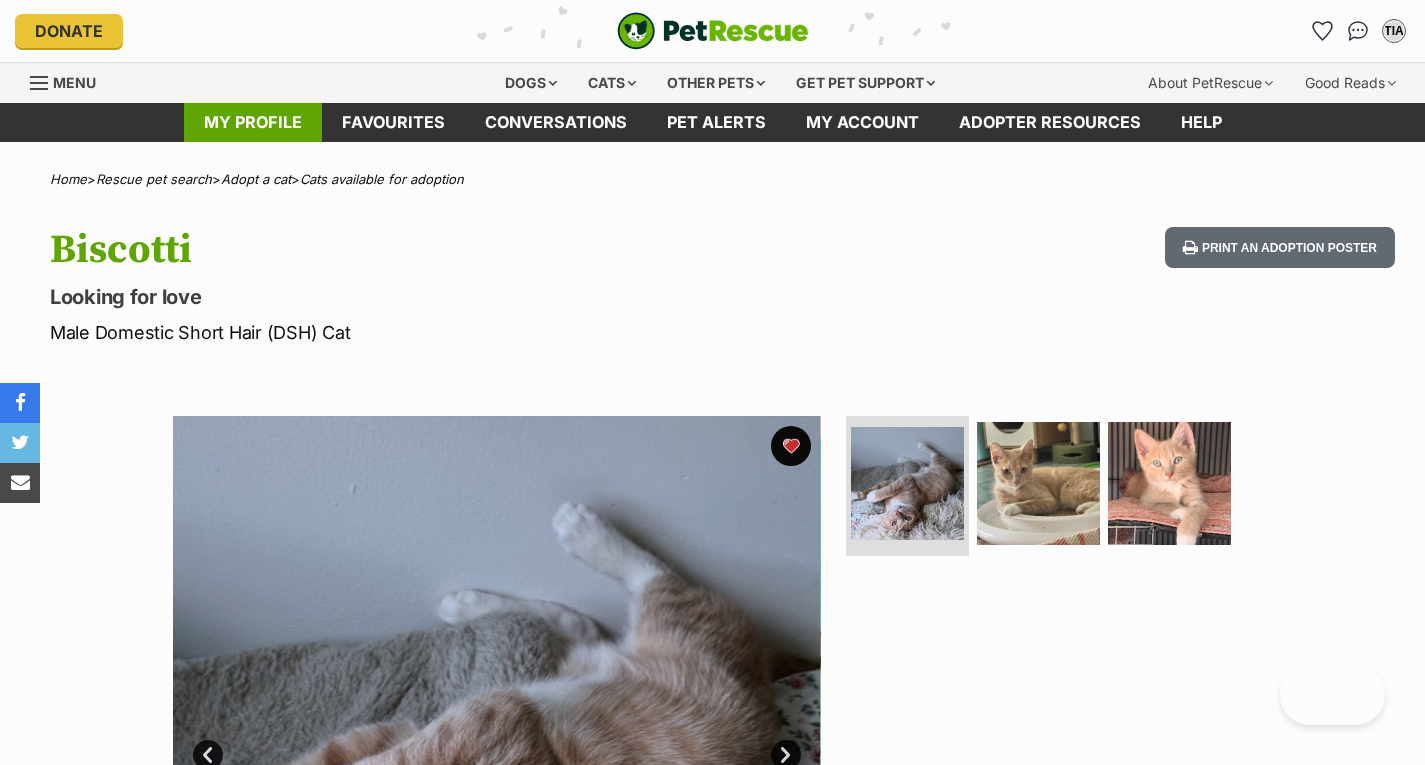 scroll, scrollTop: 0, scrollLeft: 0, axis: both 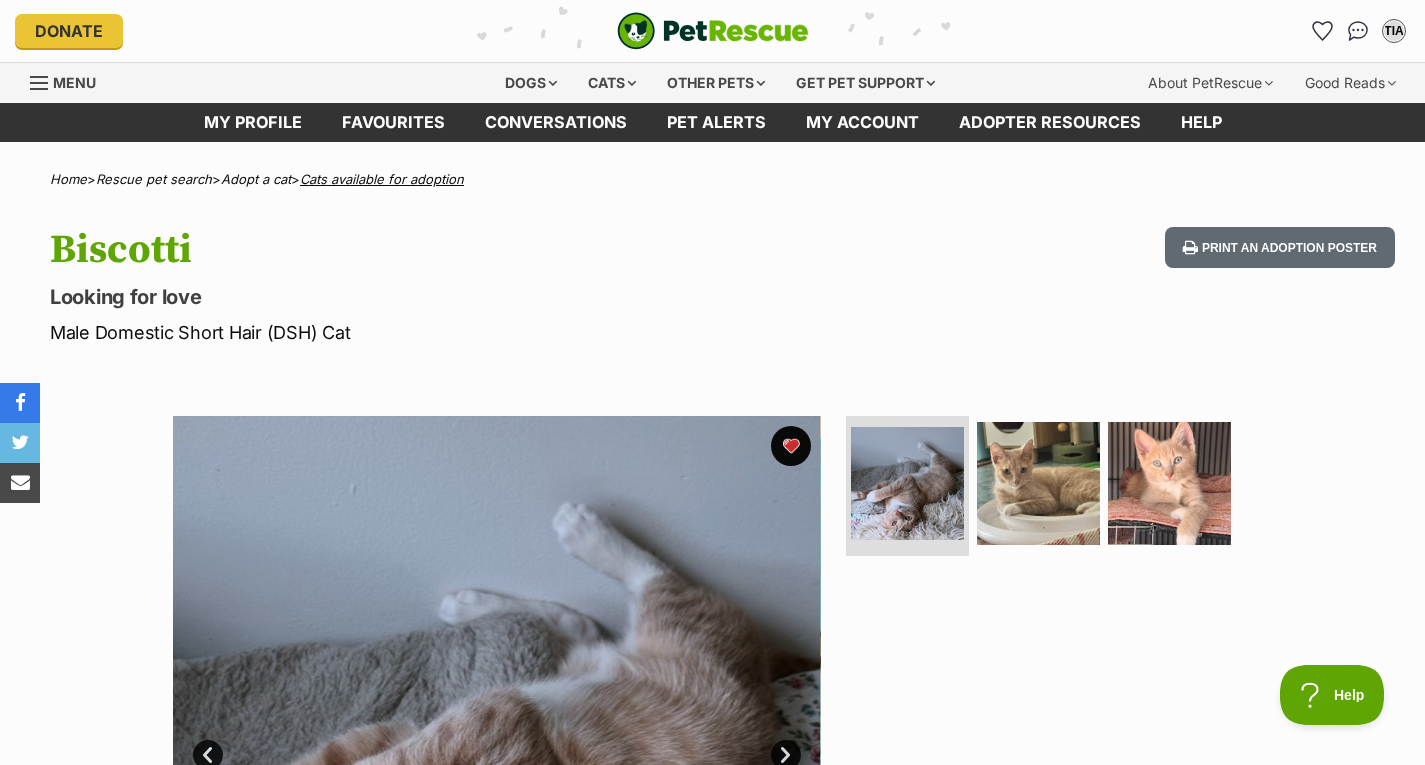 click on "Cats available for adoption" at bounding box center (382, 179) 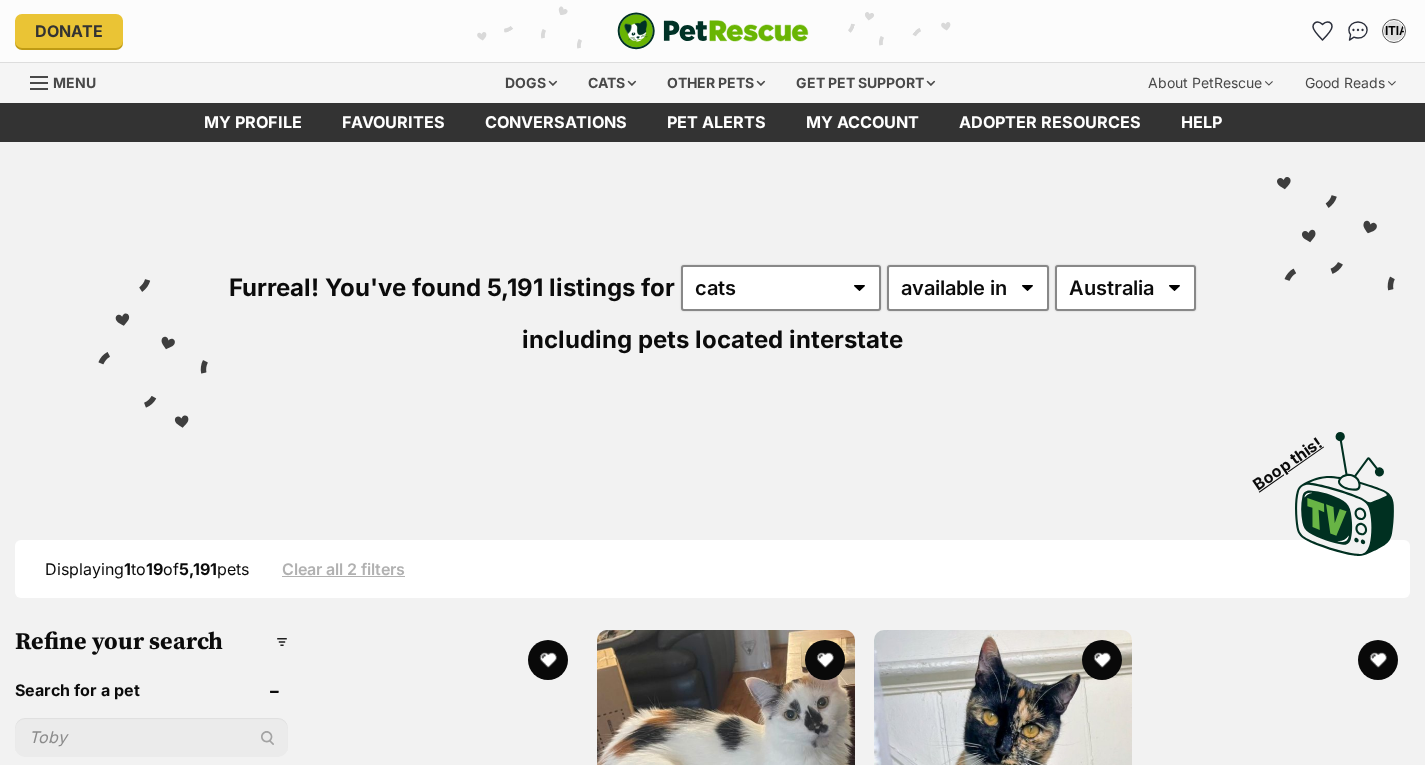 scroll, scrollTop: 0, scrollLeft: 0, axis: both 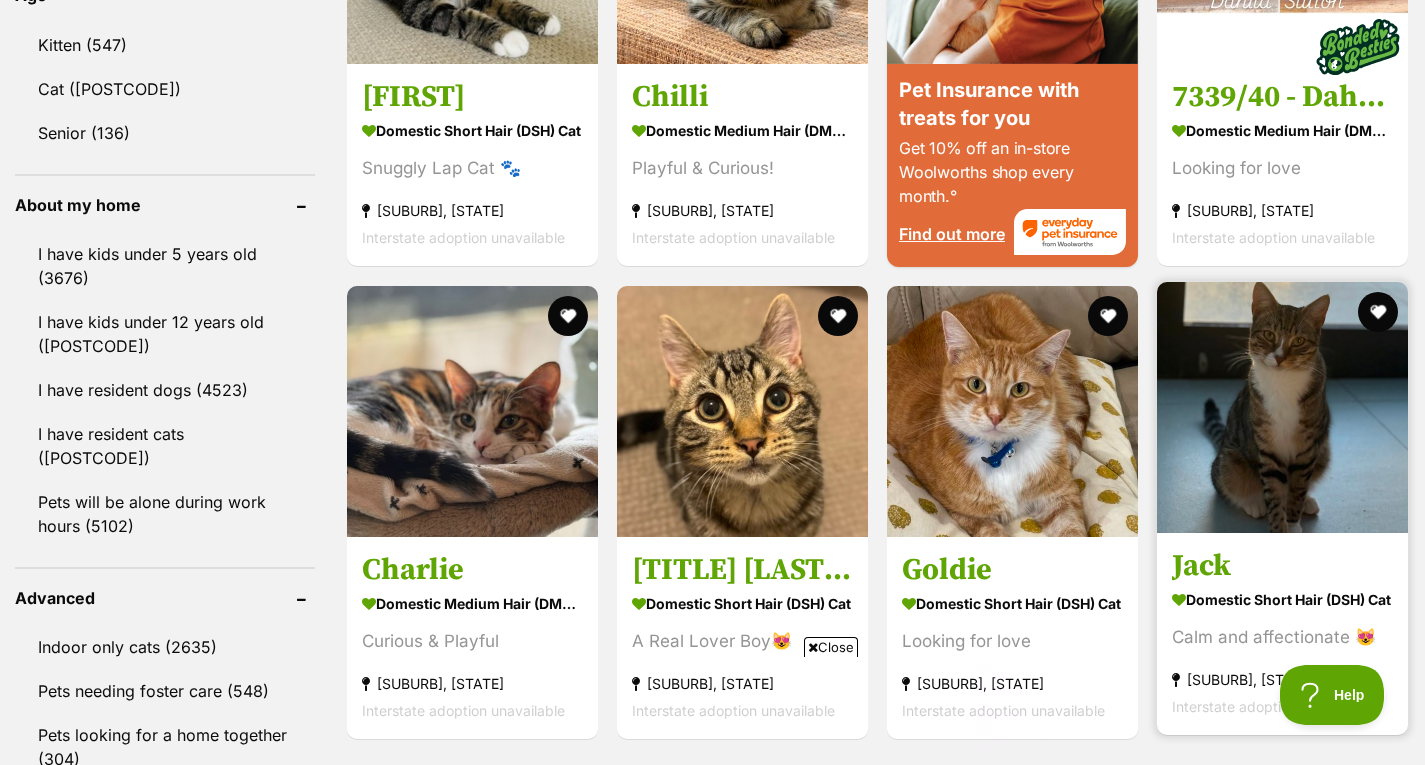 drag, startPoint x: 1432, startPoint y: 102, endPoint x: 1395, endPoint y: 417, distance: 317.16556 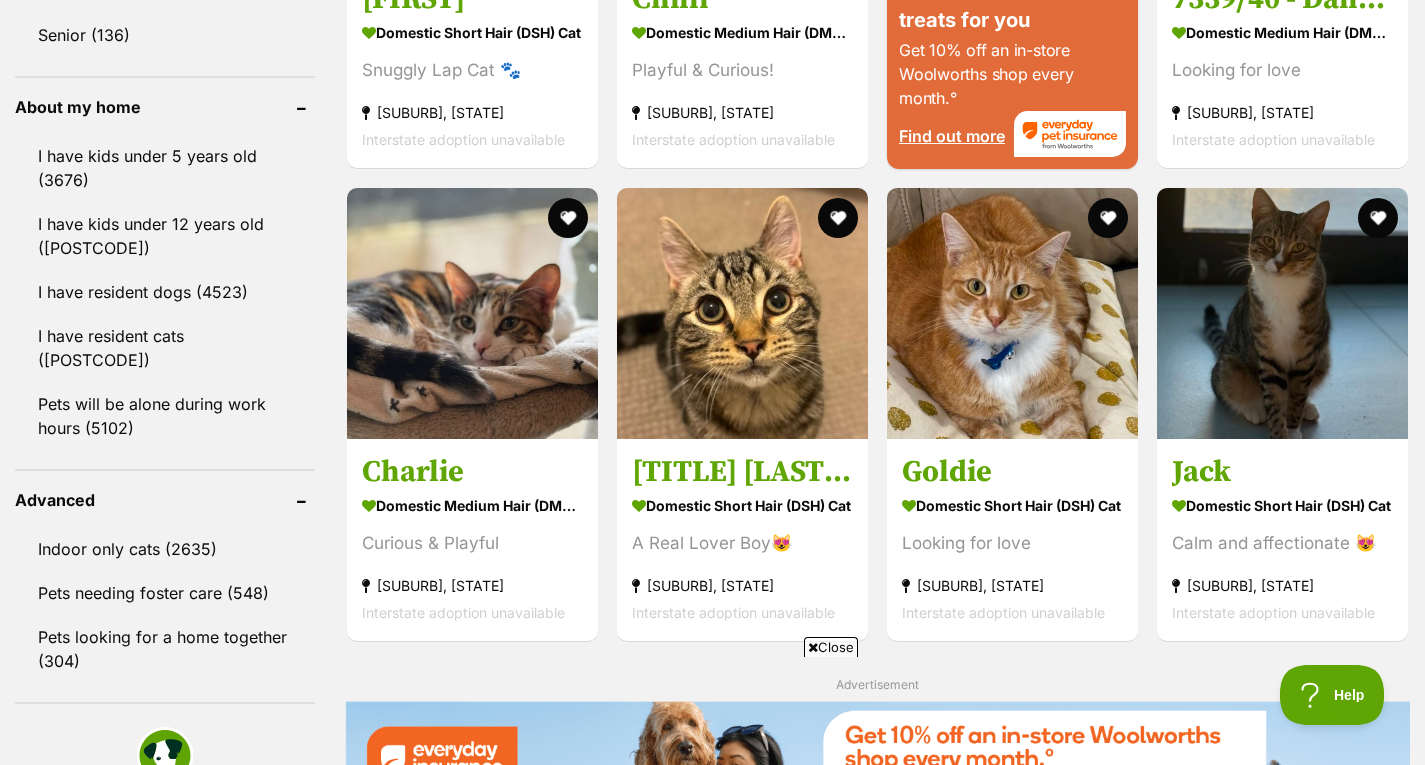 scroll, scrollTop: 2236, scrollLeft: 0, axis: vertical 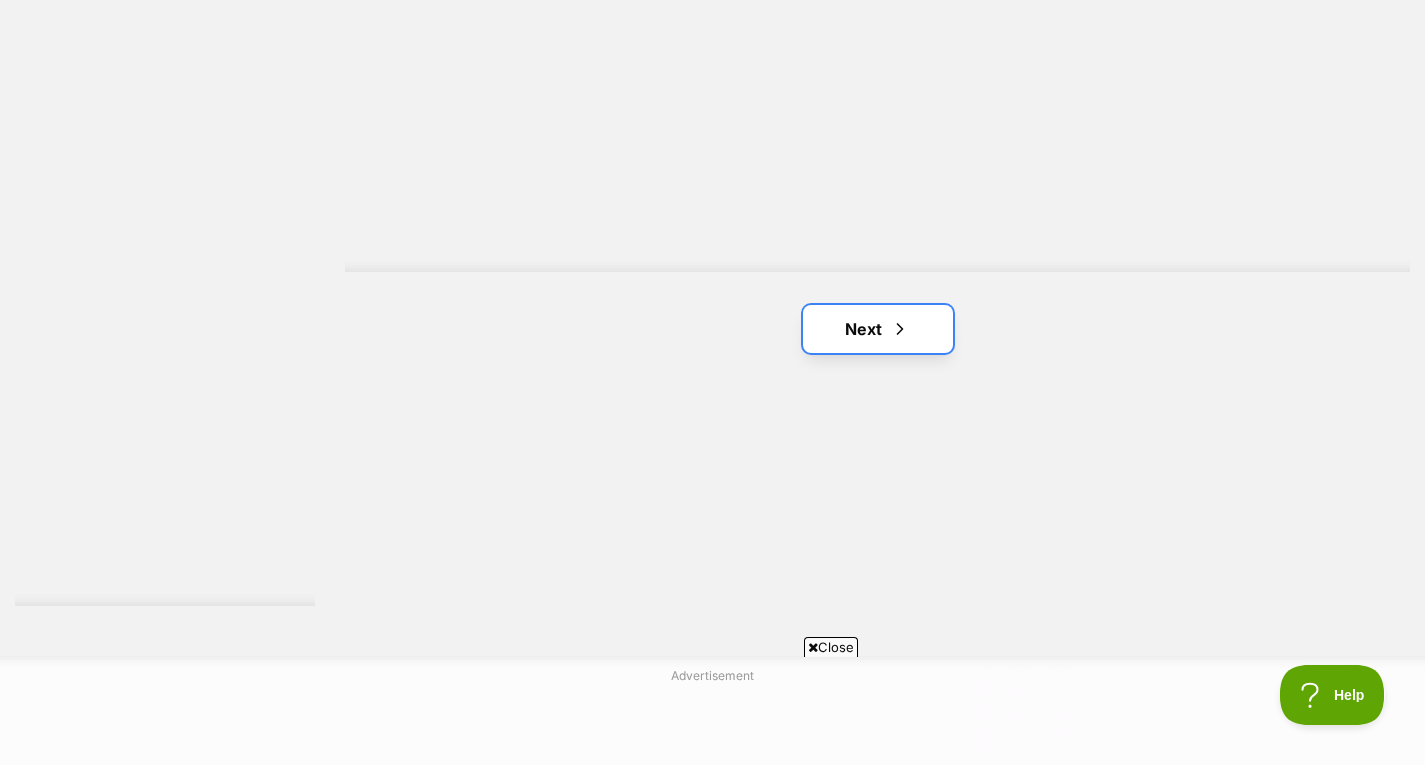 click at bounding box center [900, 329] 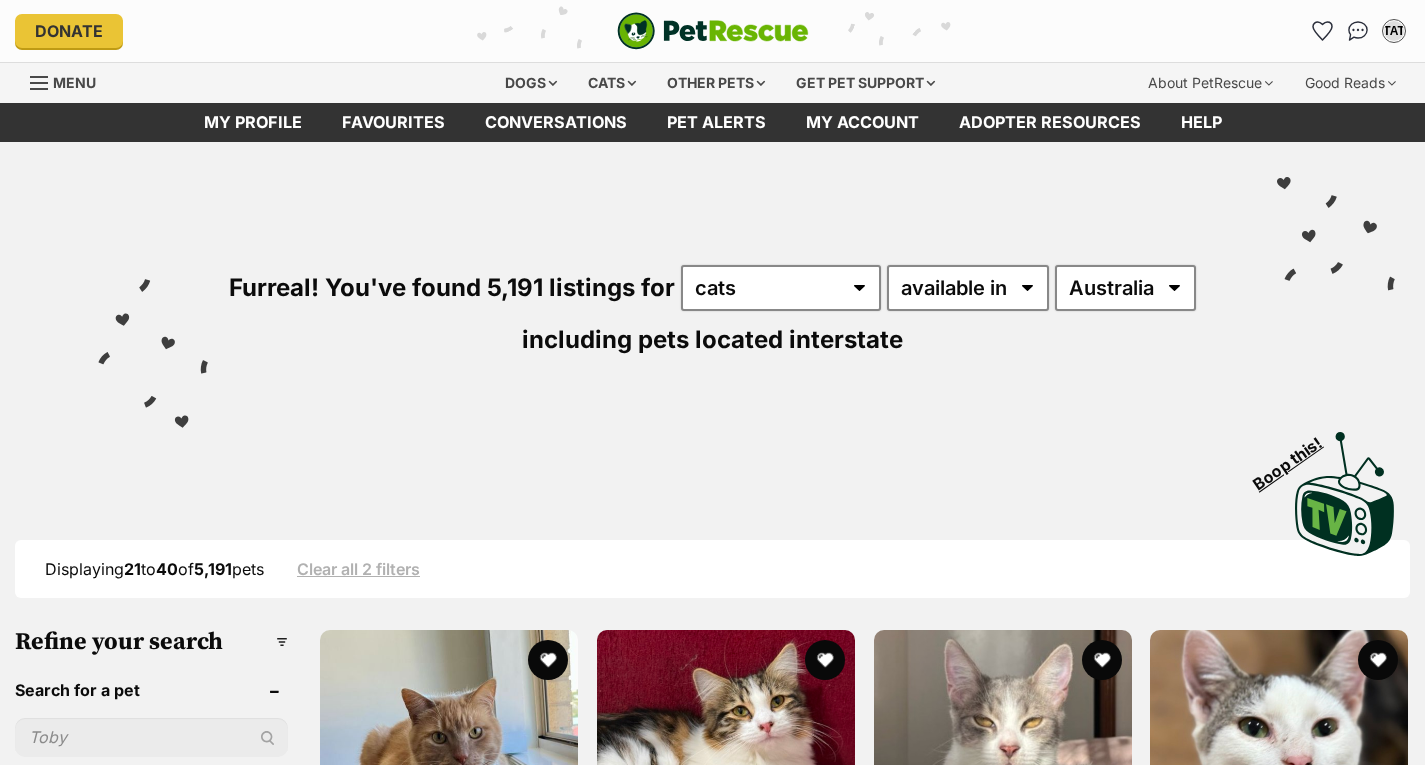 scroll, scrollTop: 0, scrollLeft: 0, axis: both 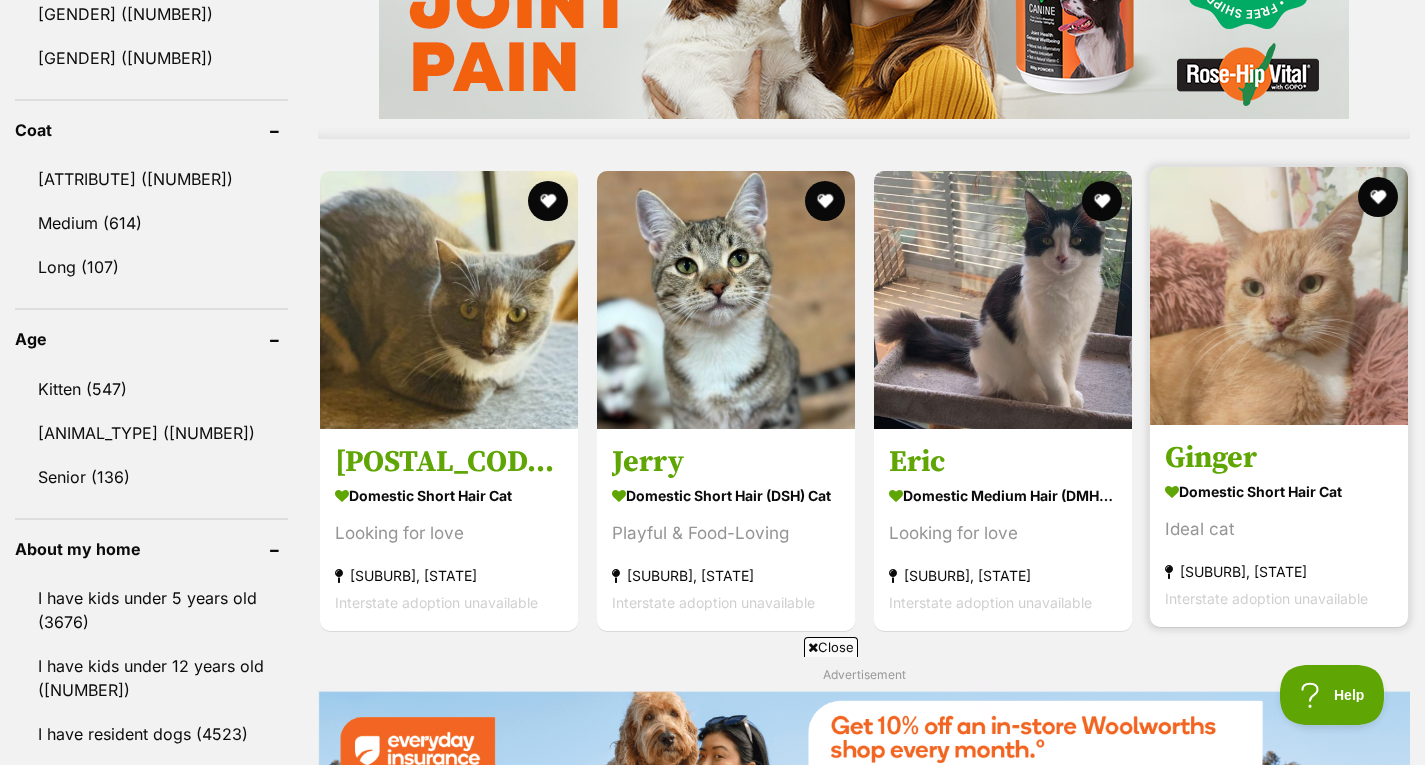 drag, startPoint x: 1434, startPoint y: 48, endPoint x: 1381, endPoint y: 310, distance: 267.30695 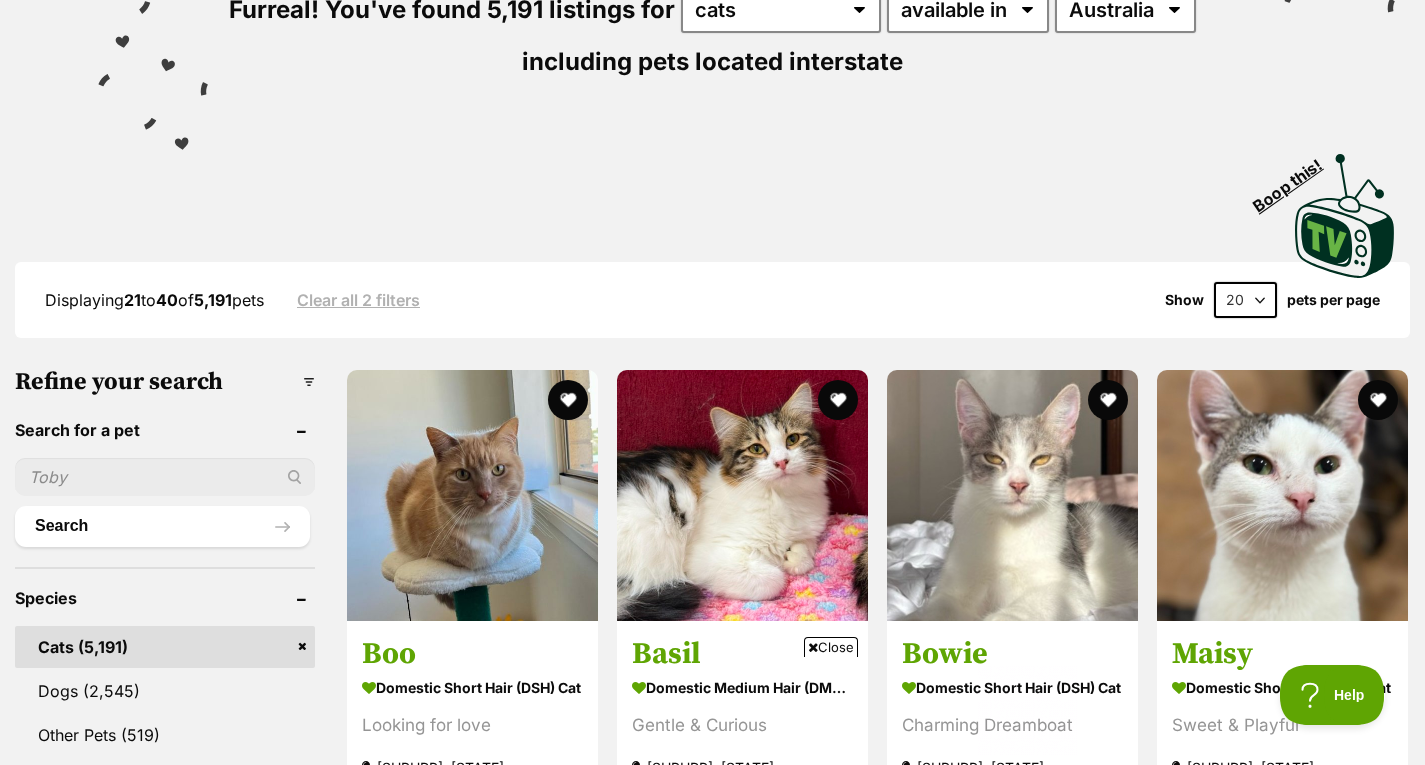 scroll, scrollTop: 0, scrollLeft: 0, axis: both 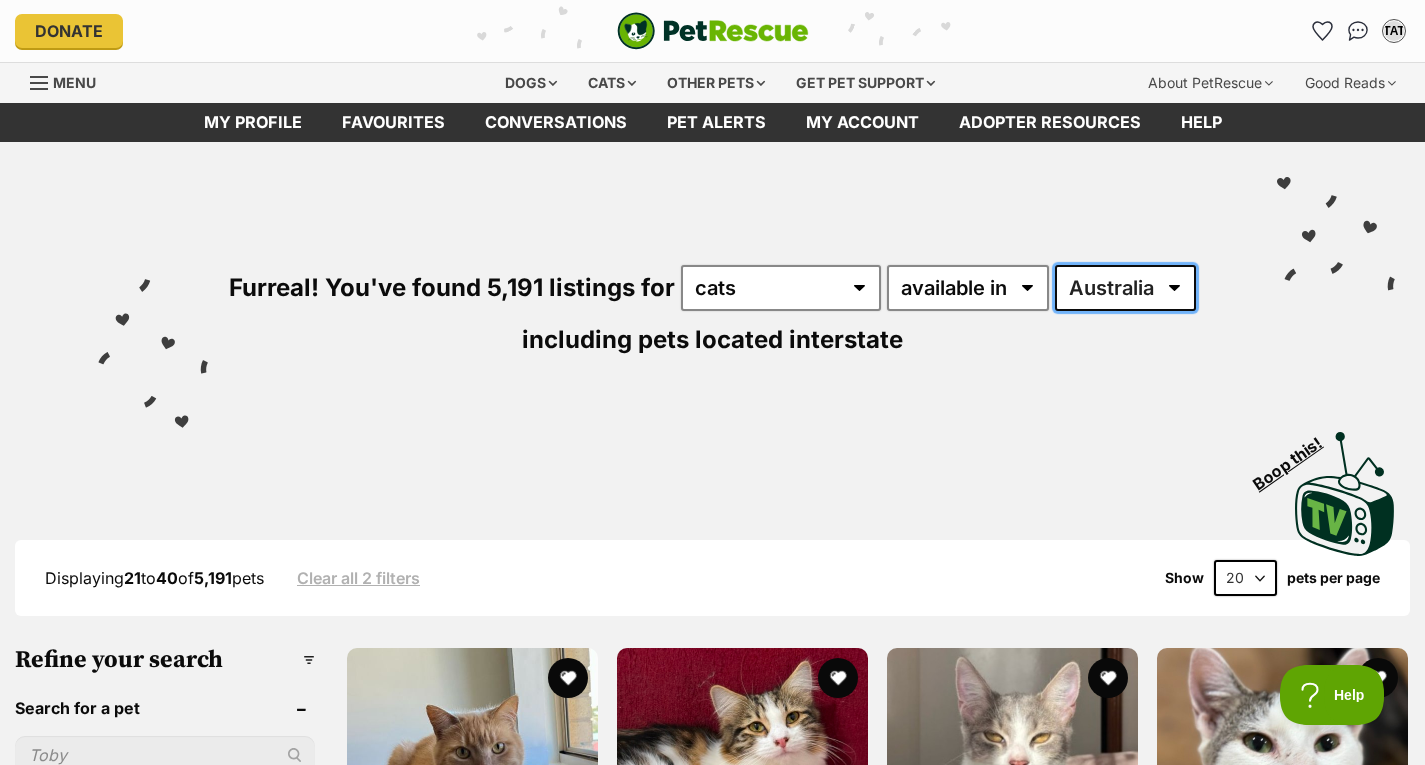 click on "Australia
ACT
NSW
NT
QLD
SA
TAS
VIC
WA" at bounding box center [1125, 288] 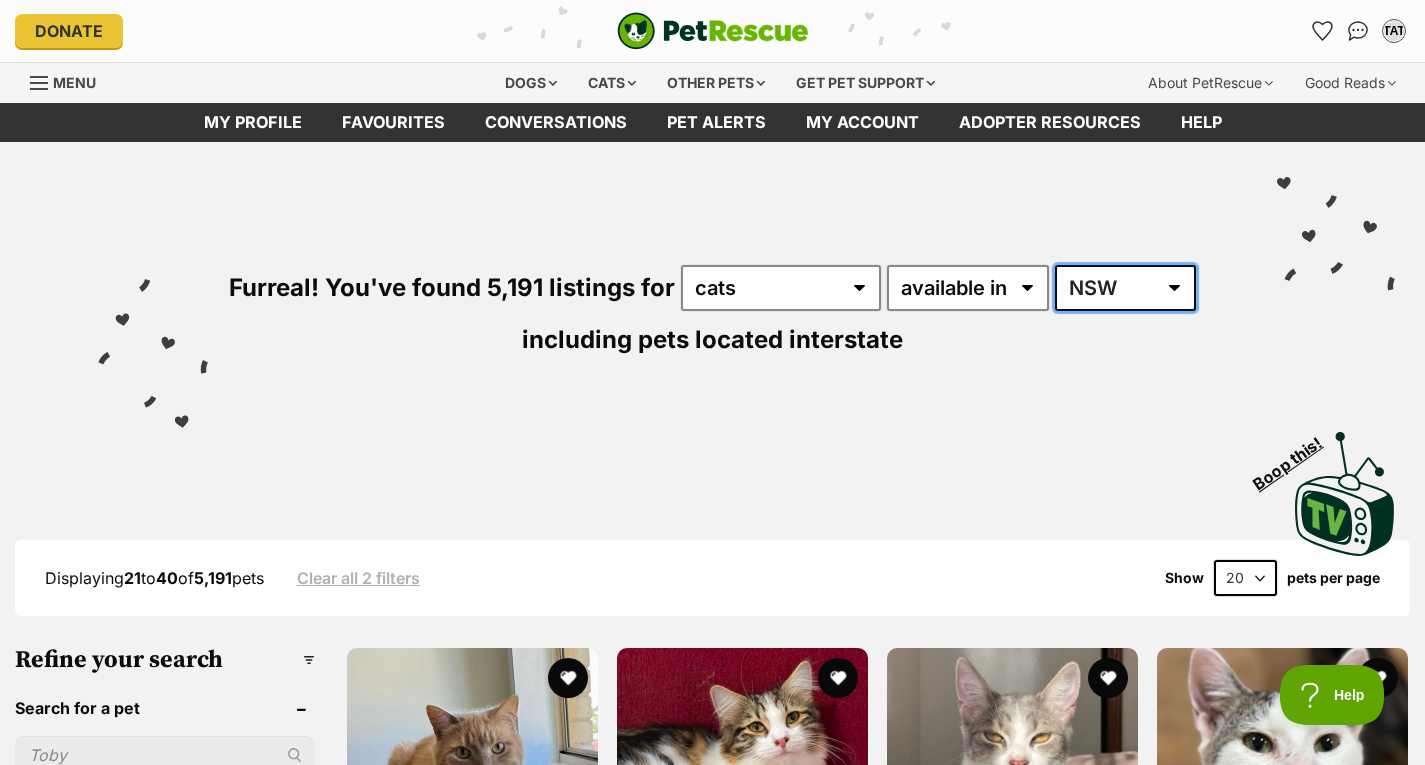 click on "Australia
ACT
NSW
NT
QLD
SA
TAS
VIC
WA" at bounding box center [1125, 288] 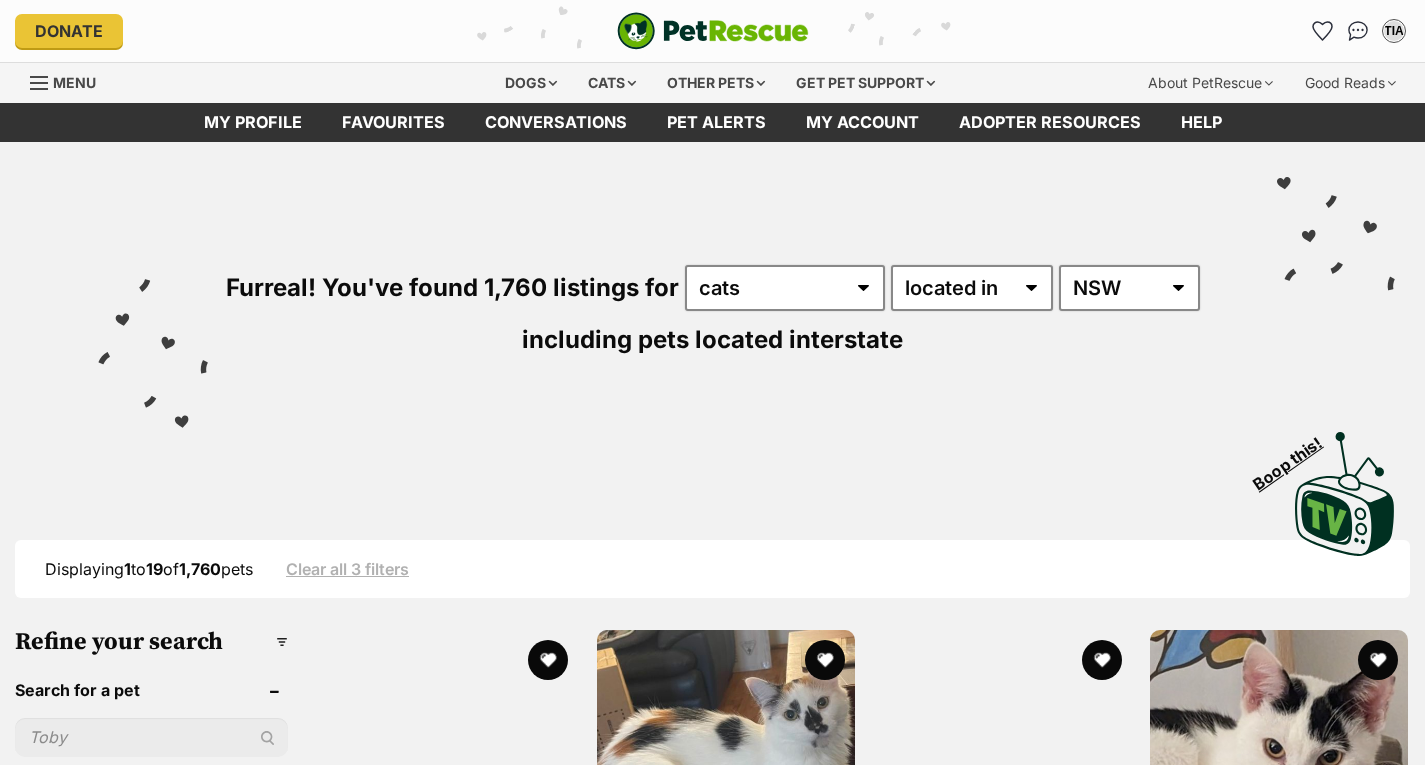 select on "disabled" 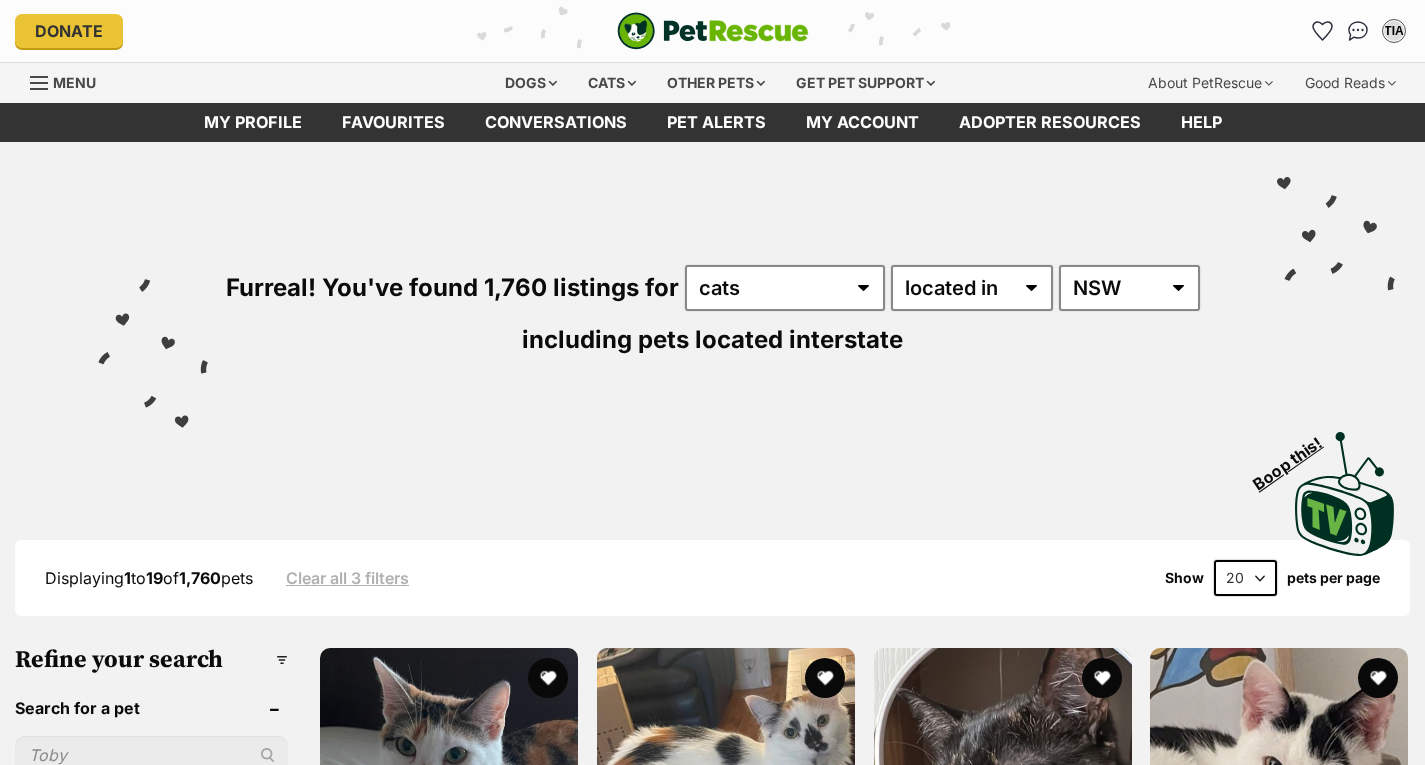 scroll, scrollTop: 0, scrollLeft: 0, axis: both 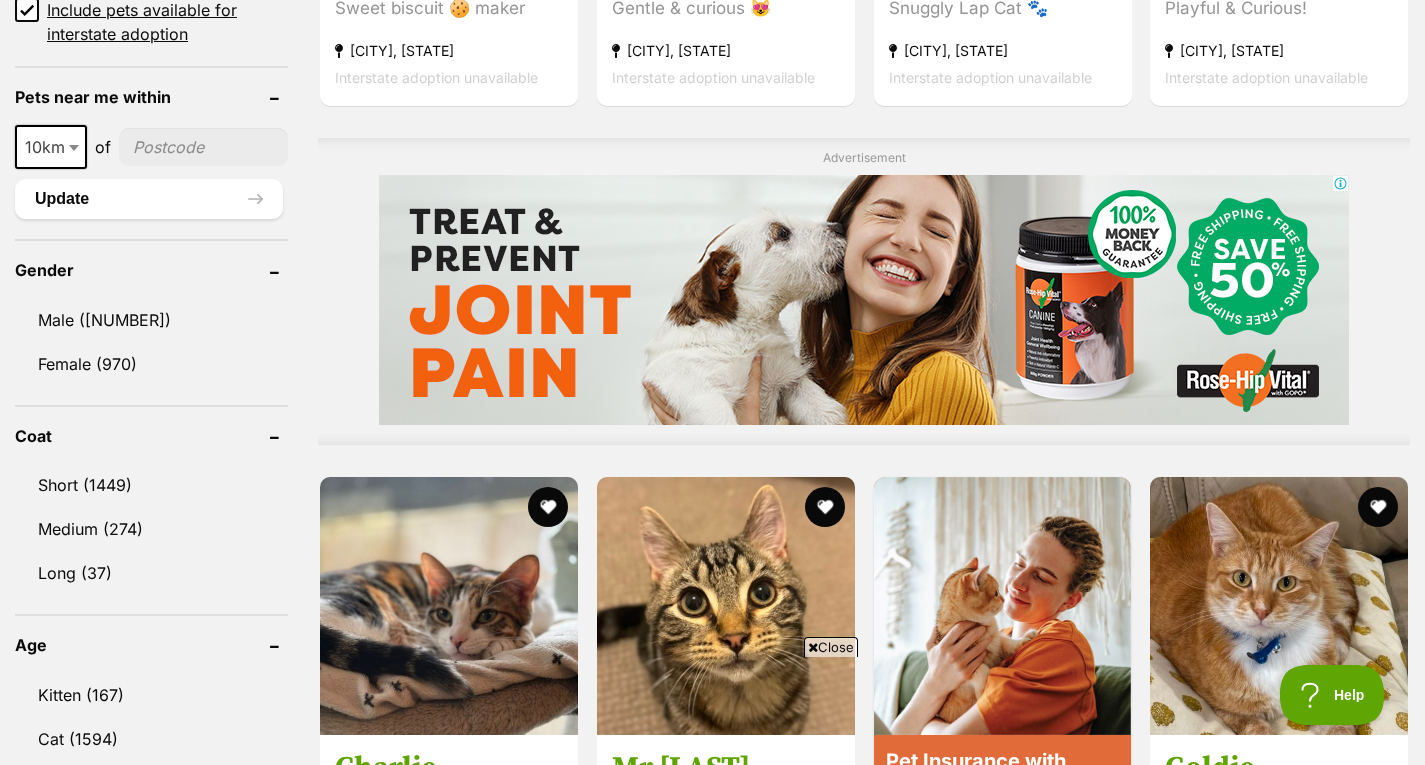 drag, startPoint x: 1433, startPoint y: 64, endPoint x: 1419, endPoint y: 272, distance: 208.47063 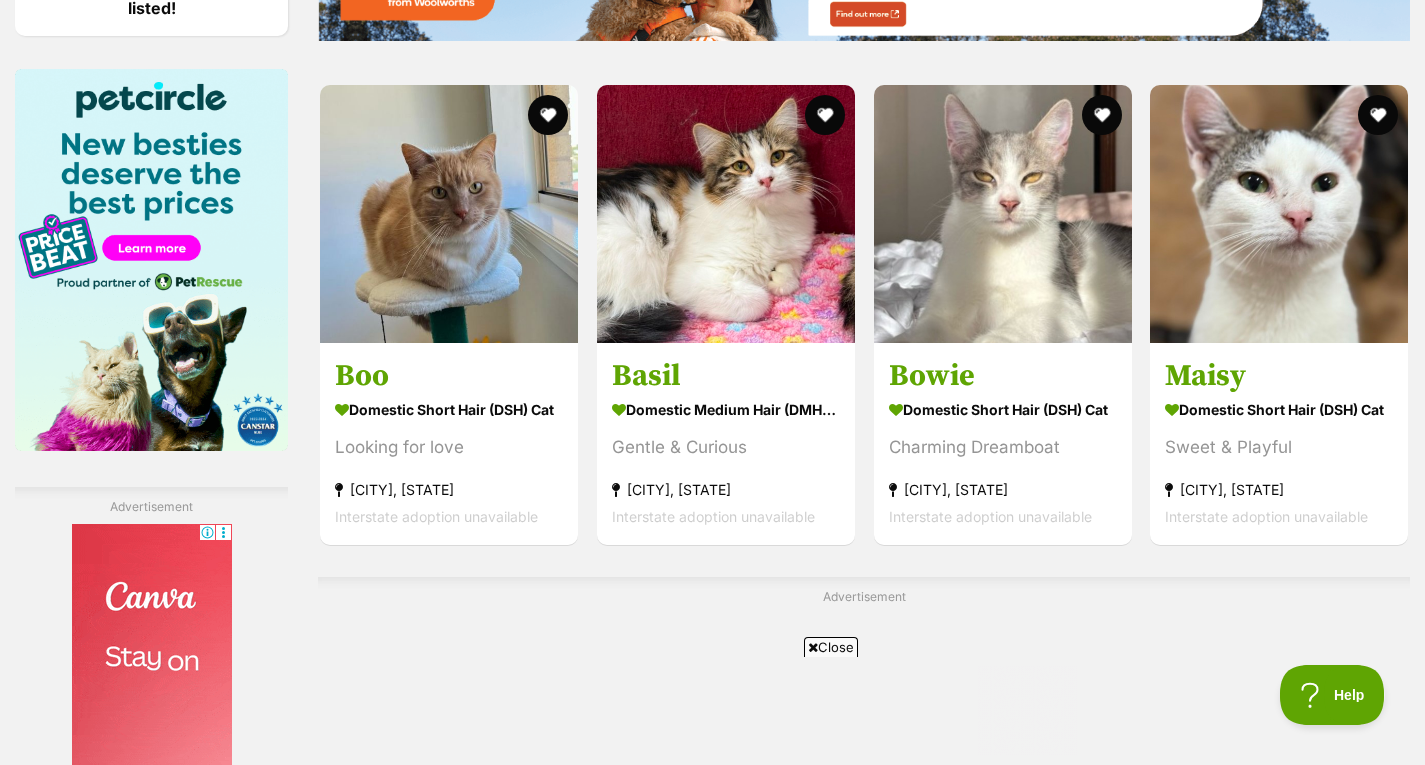 scroll, scrollTop: 3045, scrollLeft: 0, axis: vertical 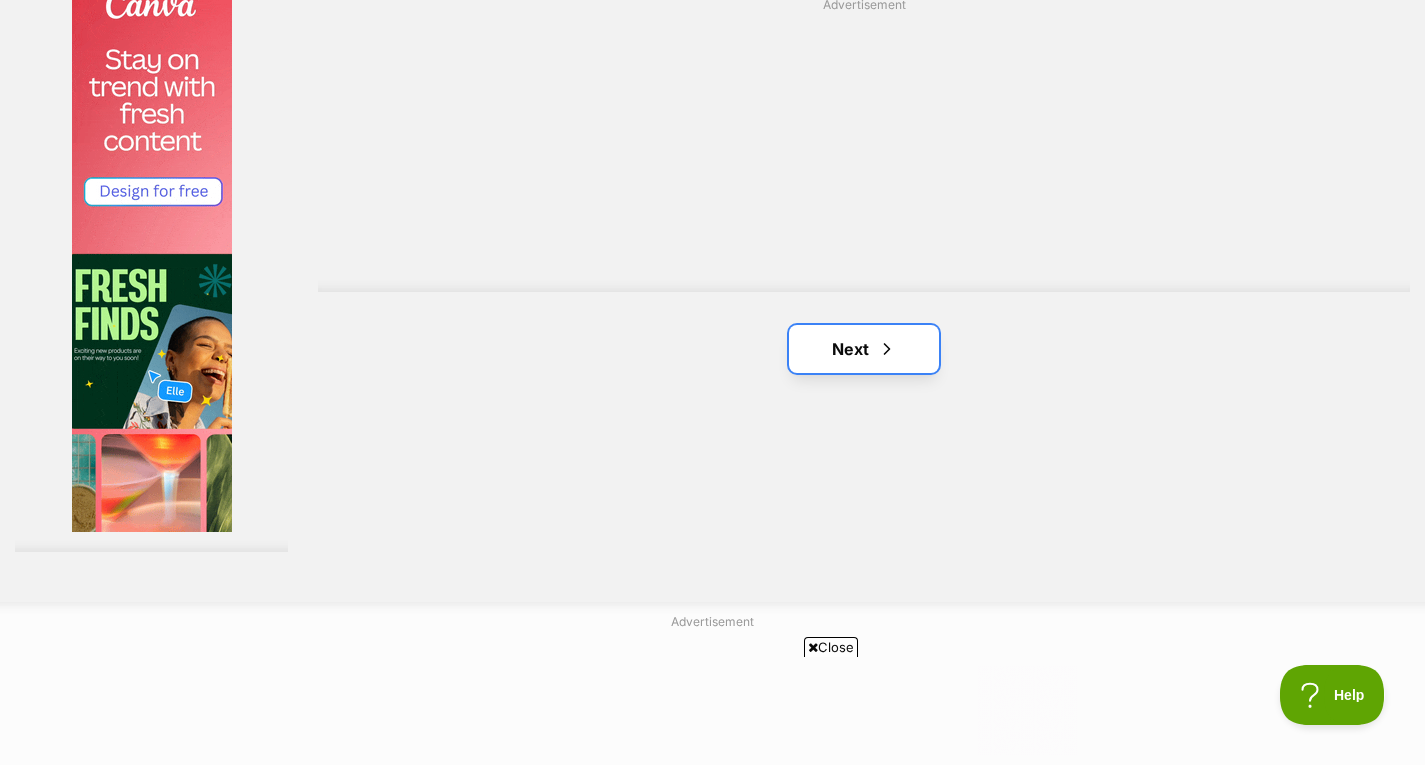 click at bounding box center (887, 349) 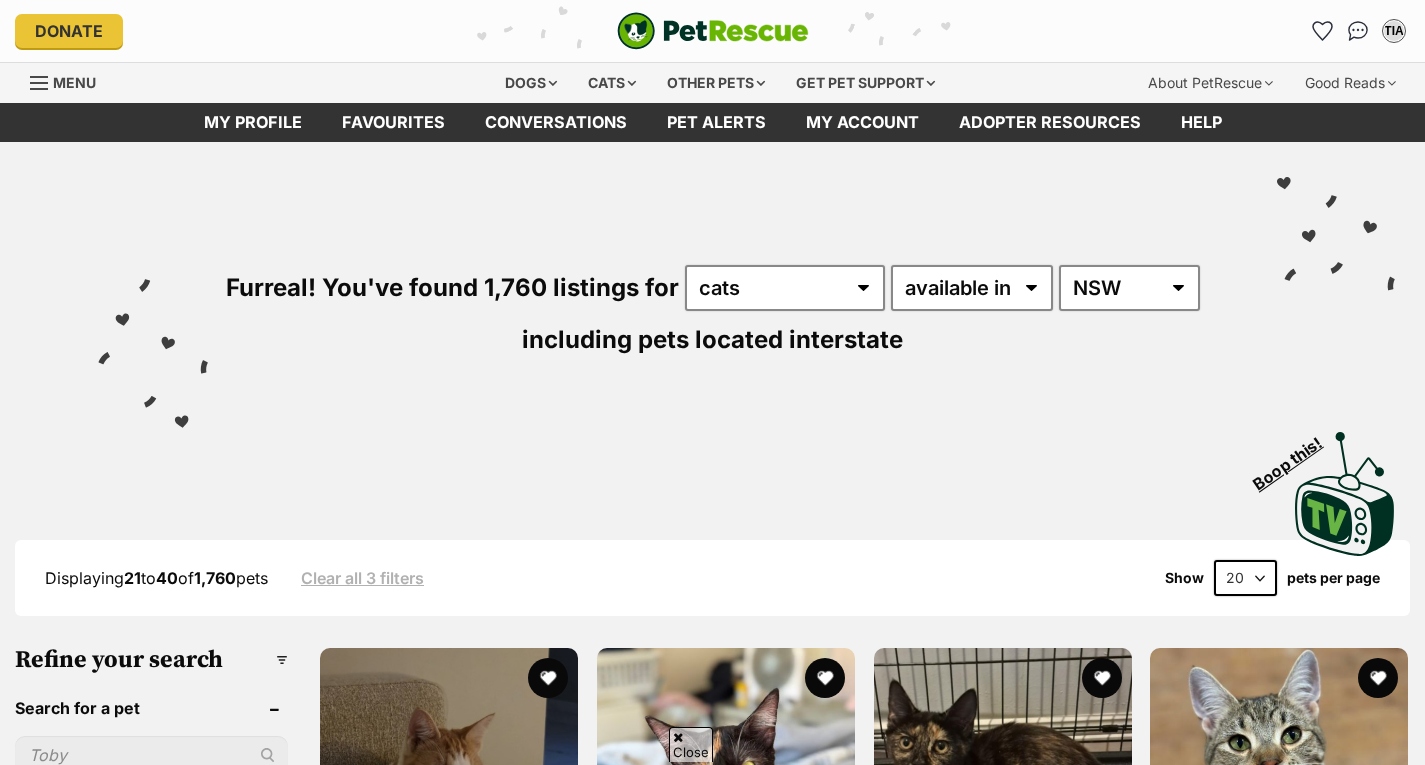 scroll, scrollTop: 367, scrollLeft: 0, axis: vertical 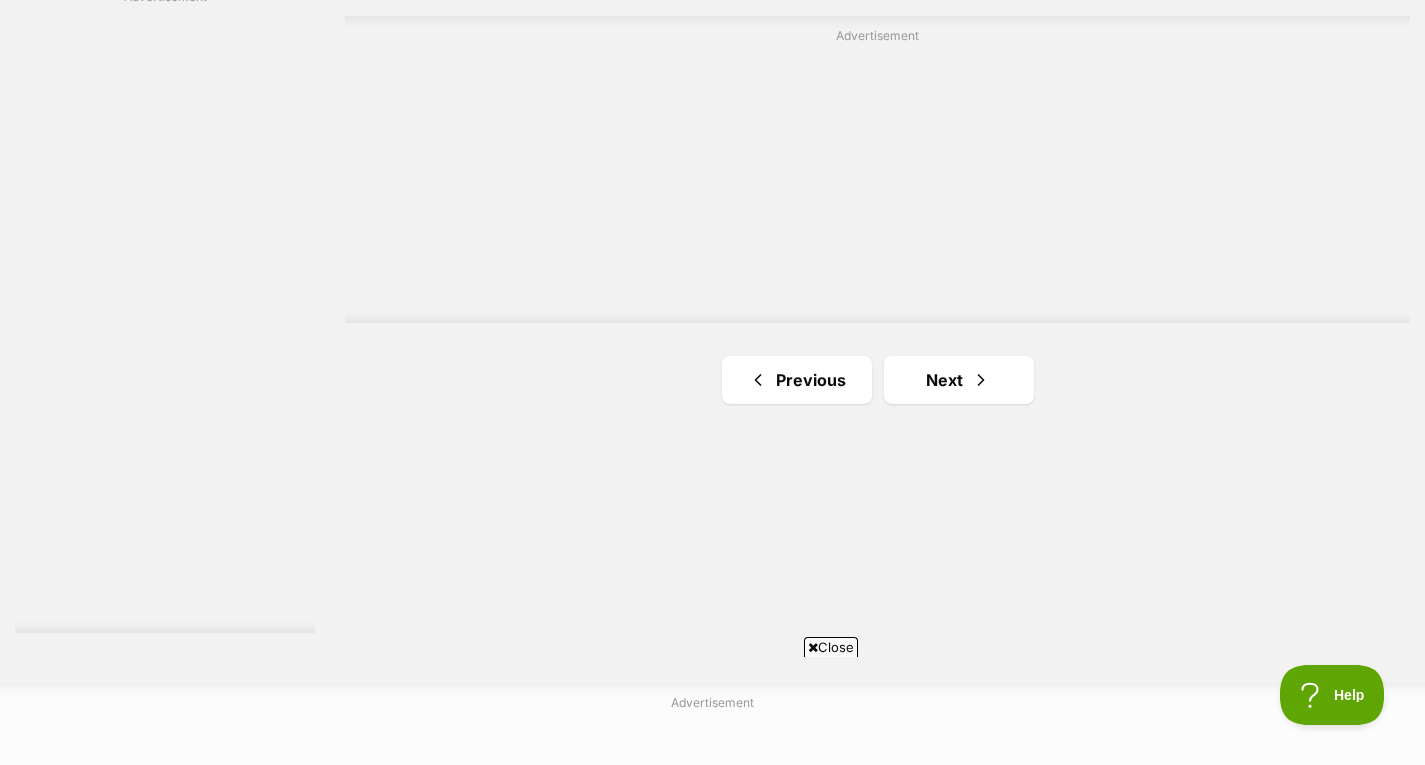 click on "Welcome, [FIRST] [LAST]!" at bounding box center [712, -716] 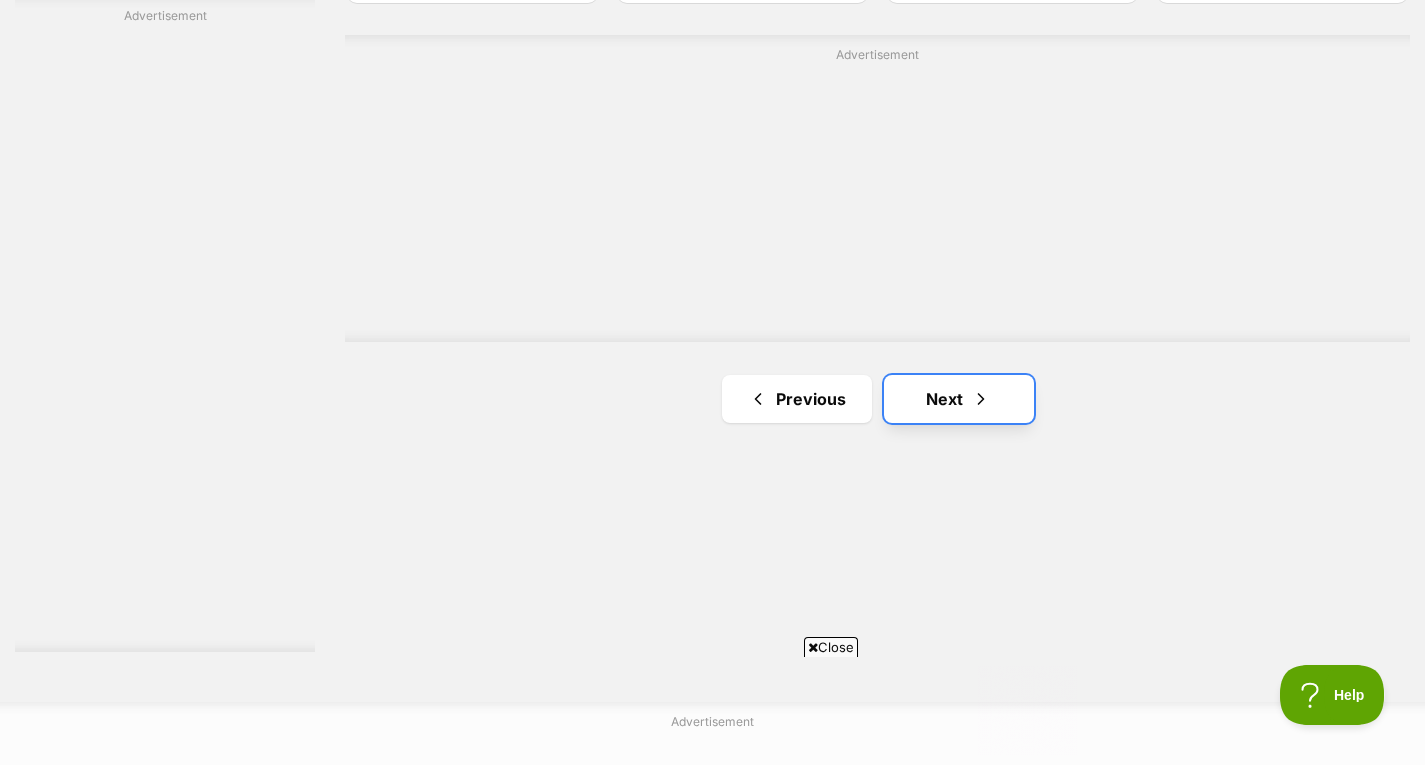 click on "Next" at bounding box center [959, 399] 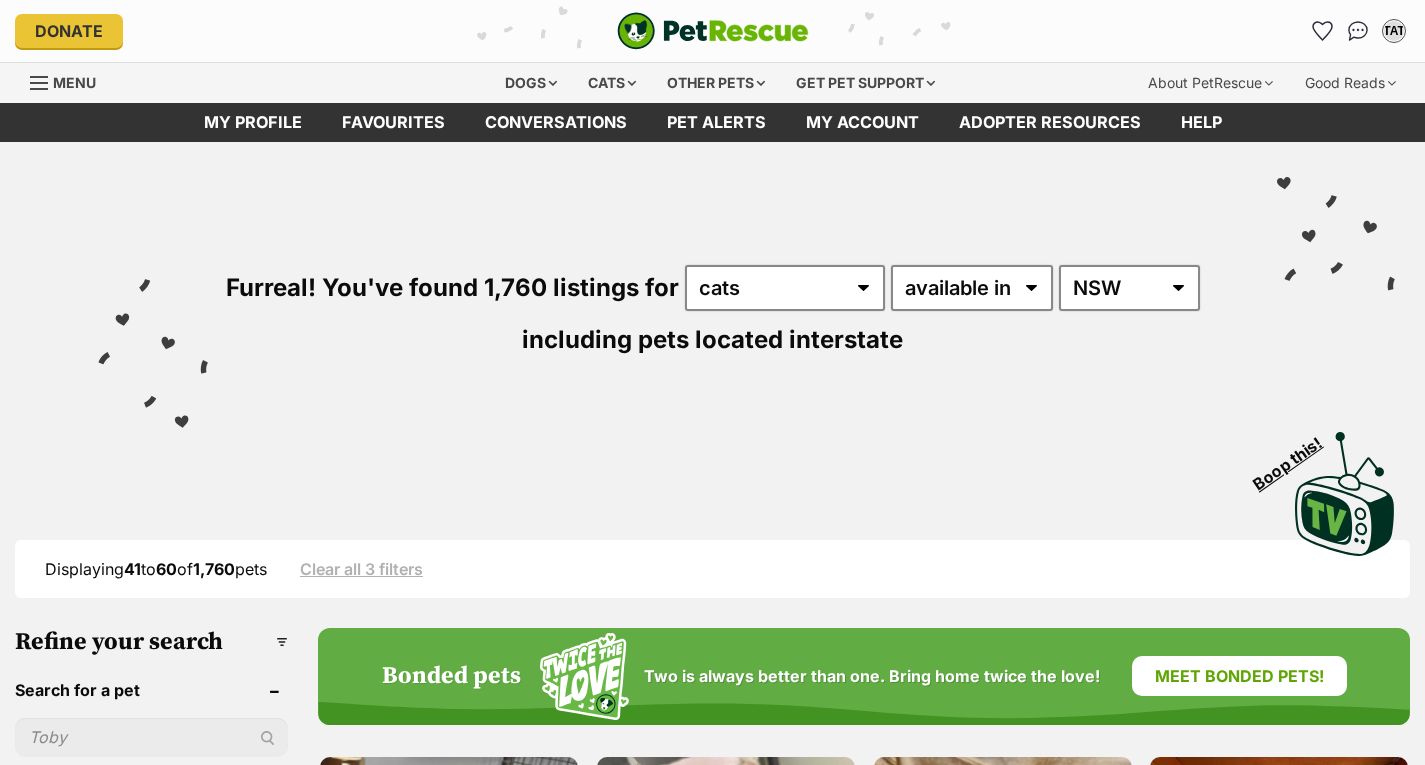 scroll, scrollTop: 0, scrollLeft: 0, axis: both 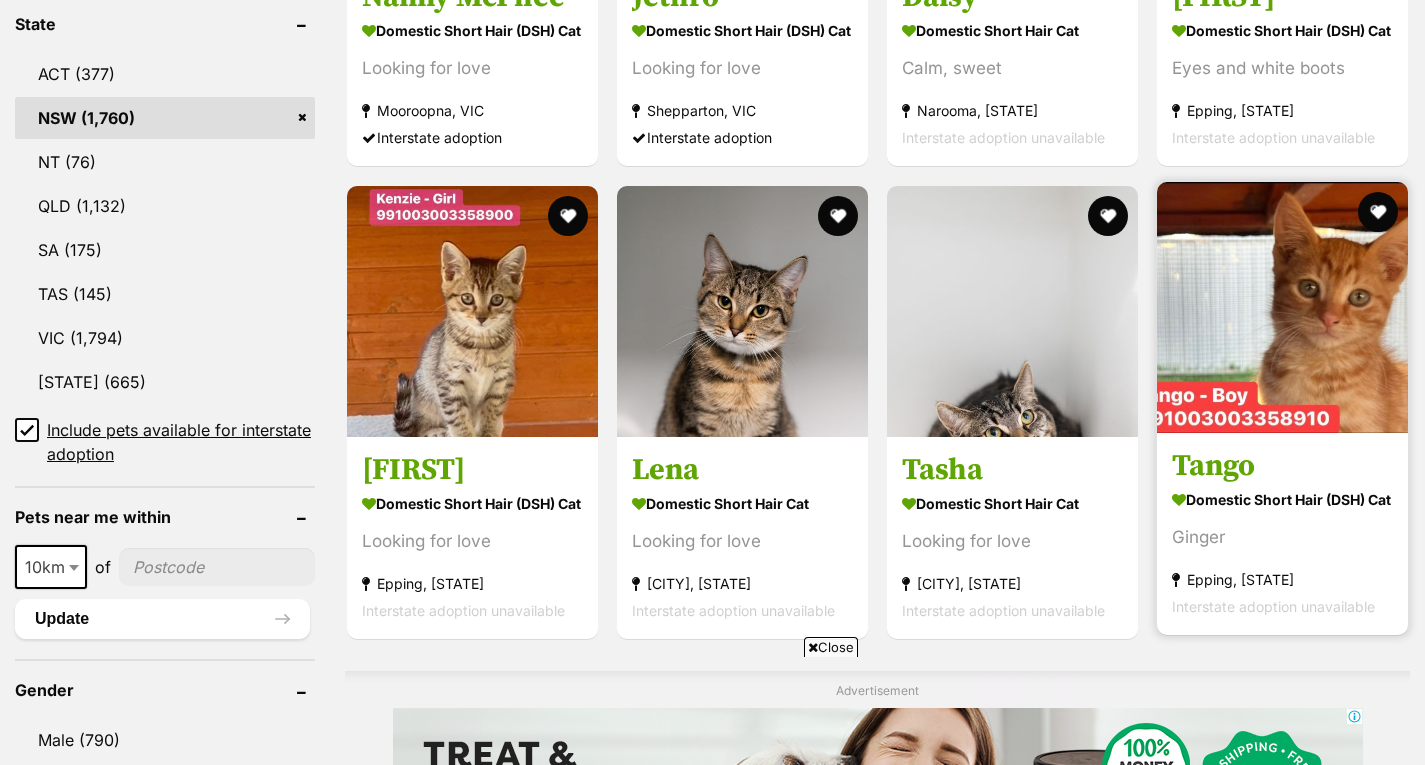 click on "Domestic Short Hair (DSH) Cat" at bounding box center [1282, 499] 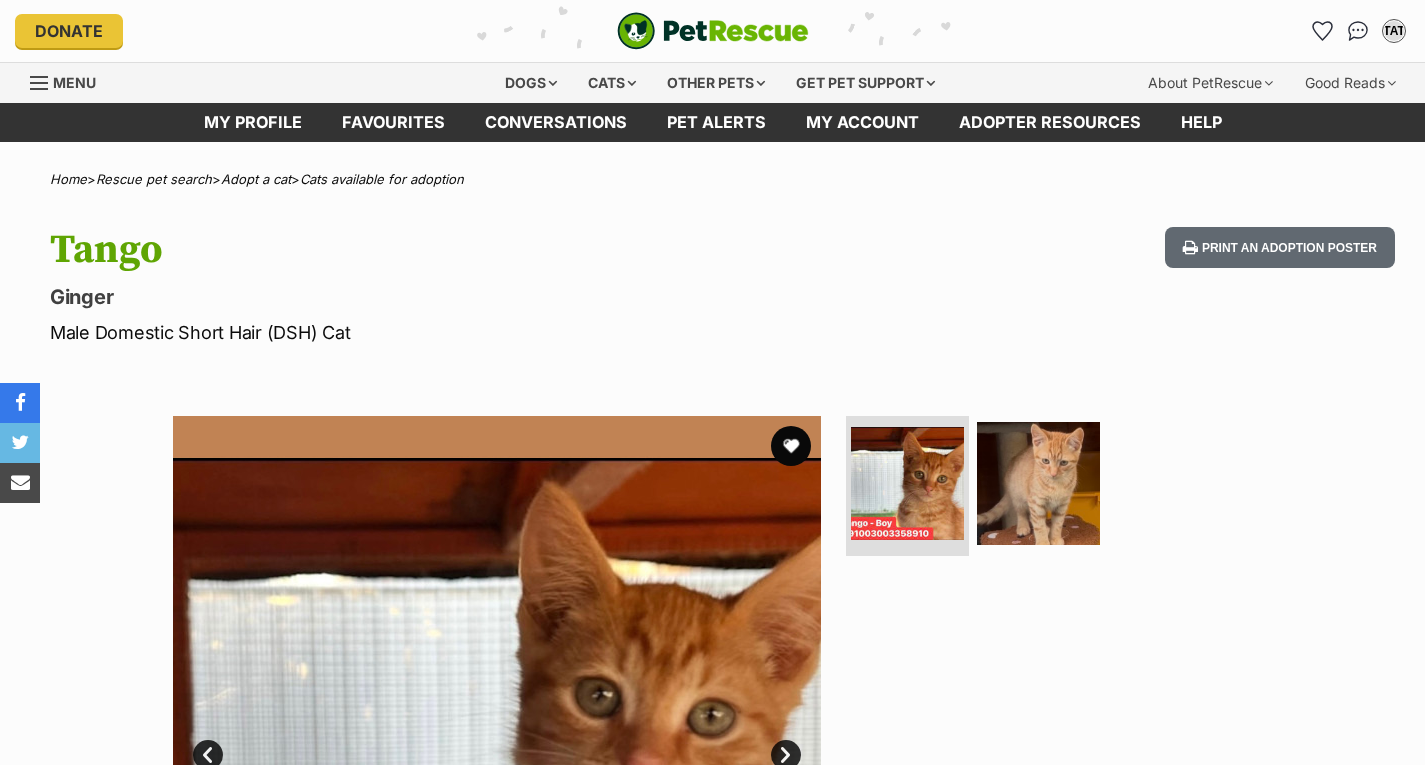 scroll, scrollTop: 0, scrollLeft: 0, axis: both 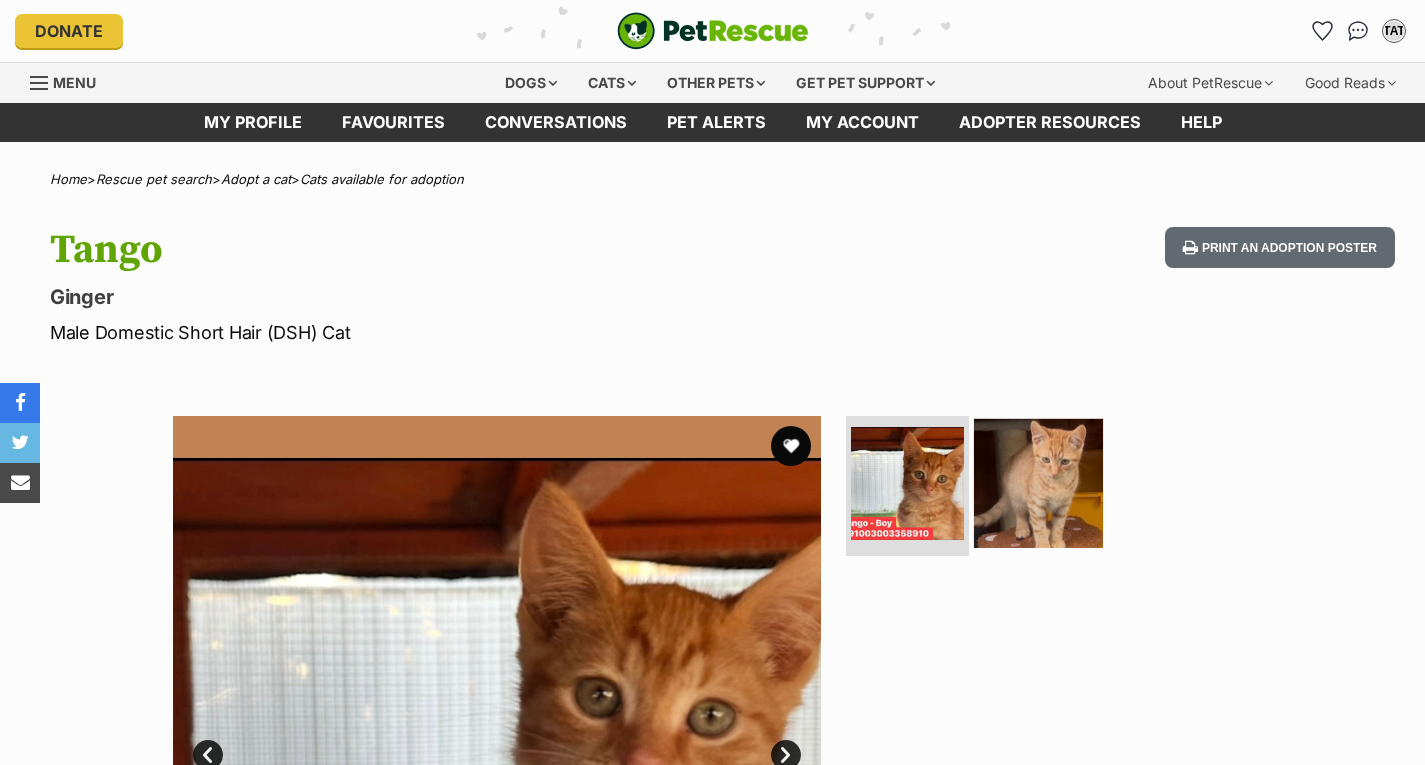 click at bounding box center [1038, 483] 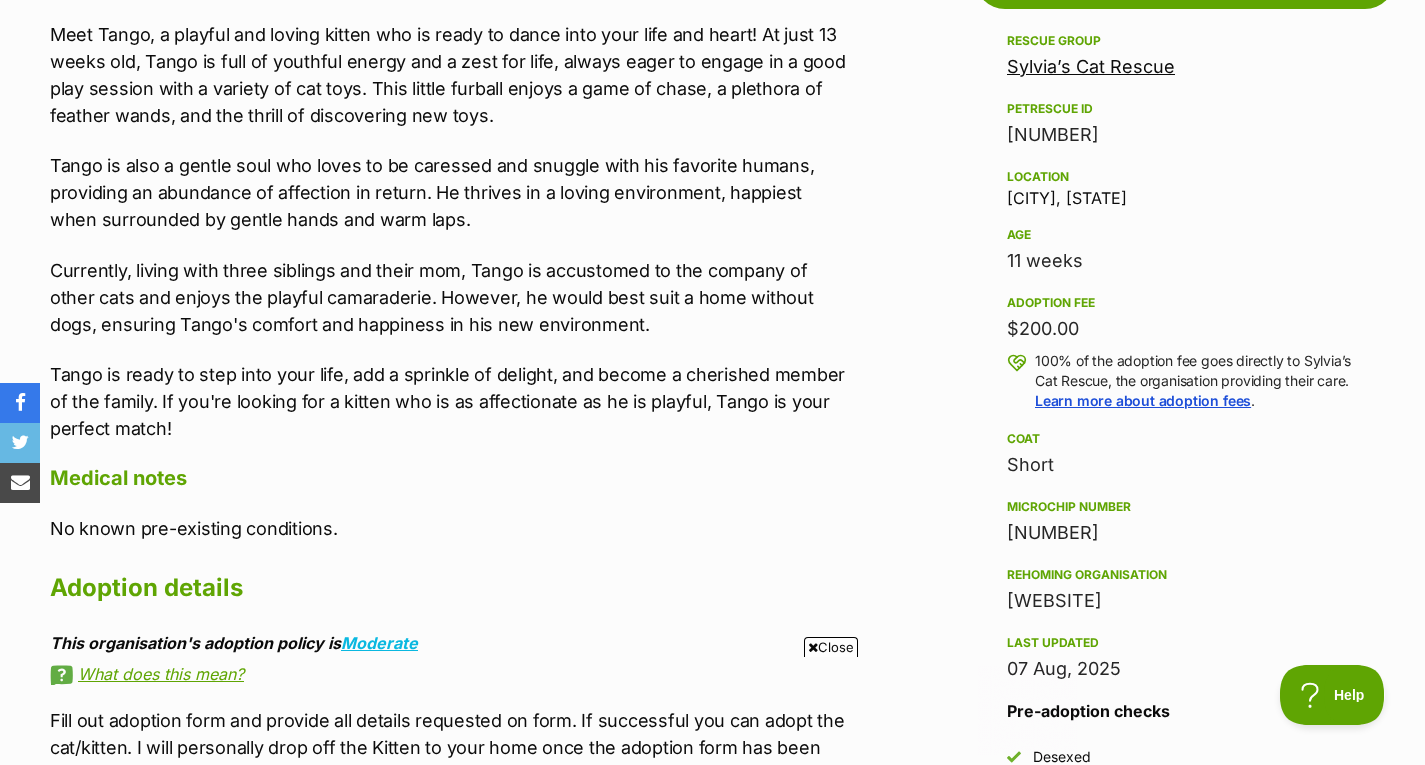 scroll, scrollTop: 1207, scrollLeft: 0, axis: vertical 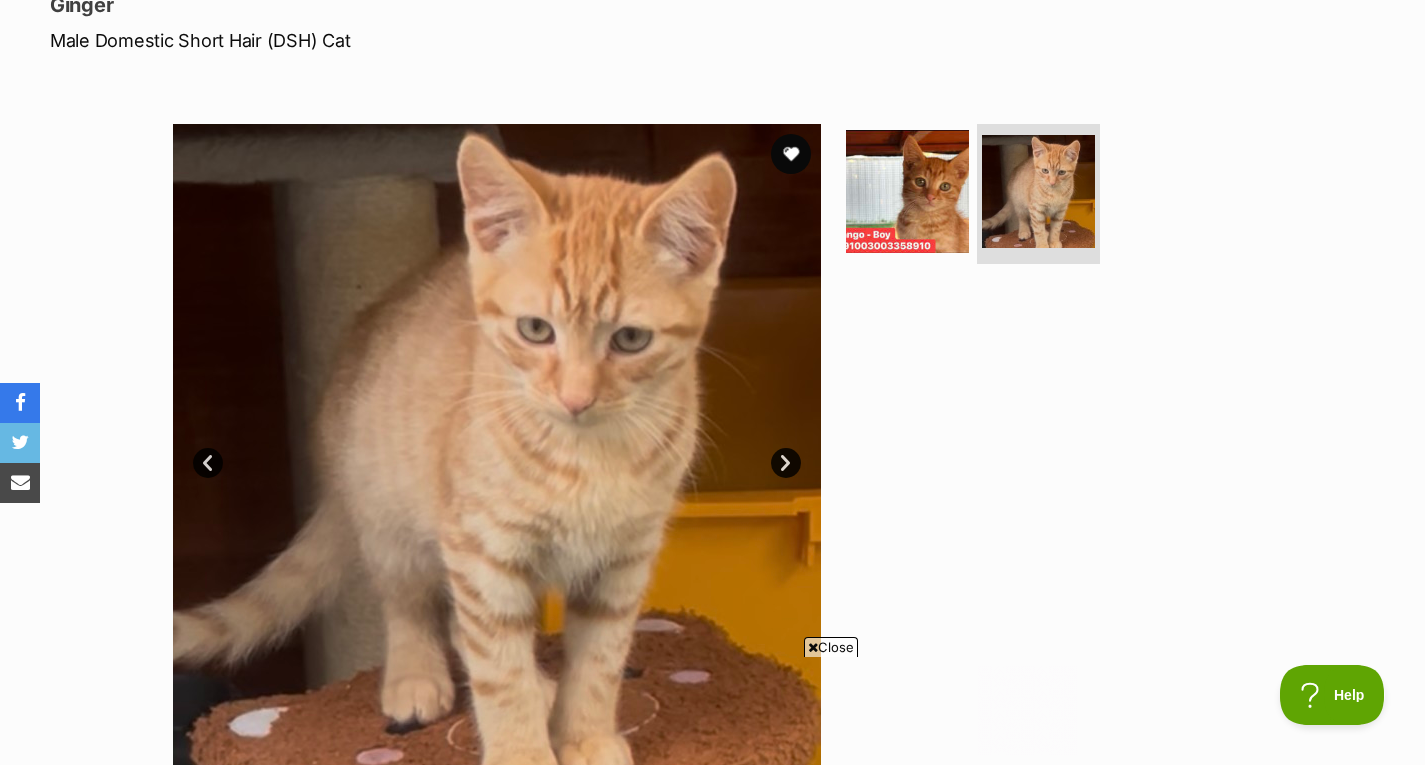 click on "Next" at bounding box center [786, 463] 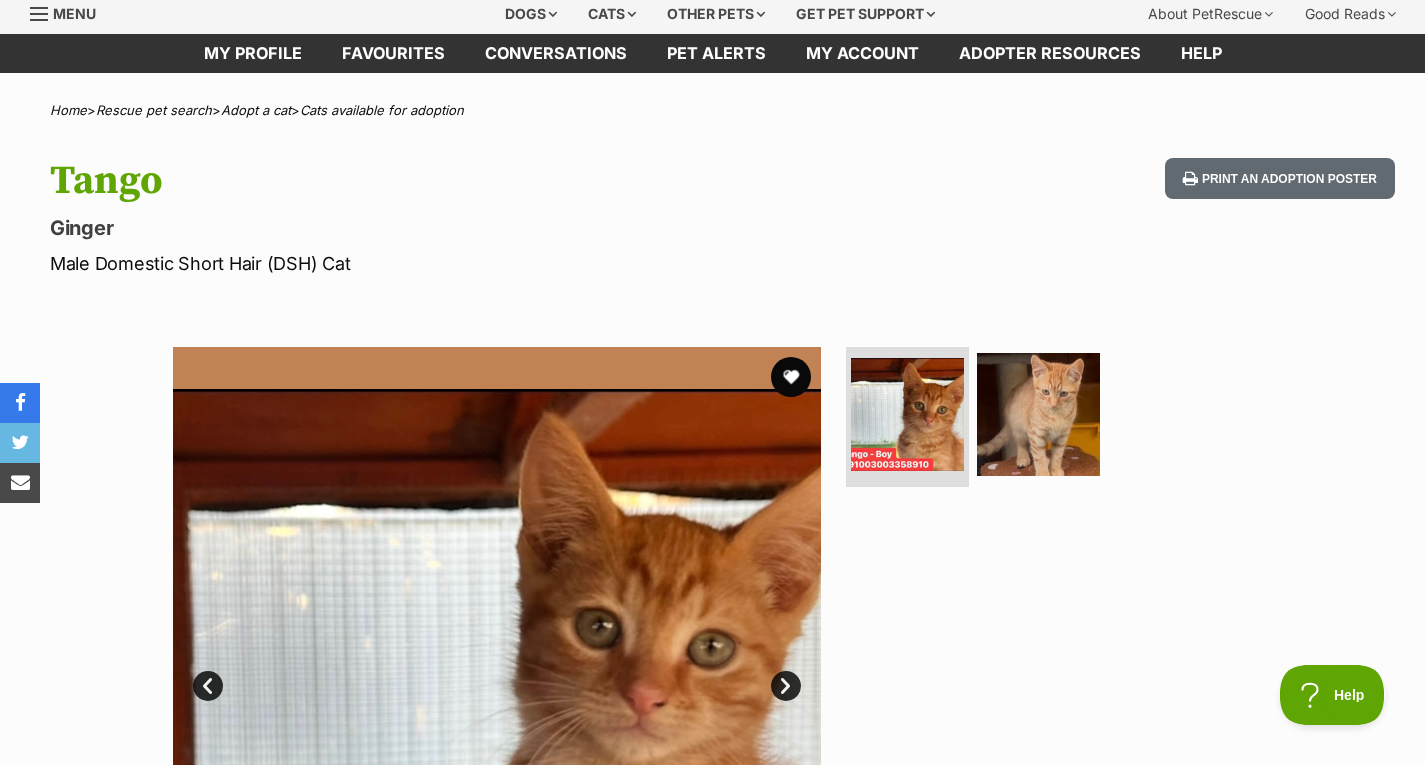 scroll, scrollTop: 43, scrollLeft: 0, axis: vertical 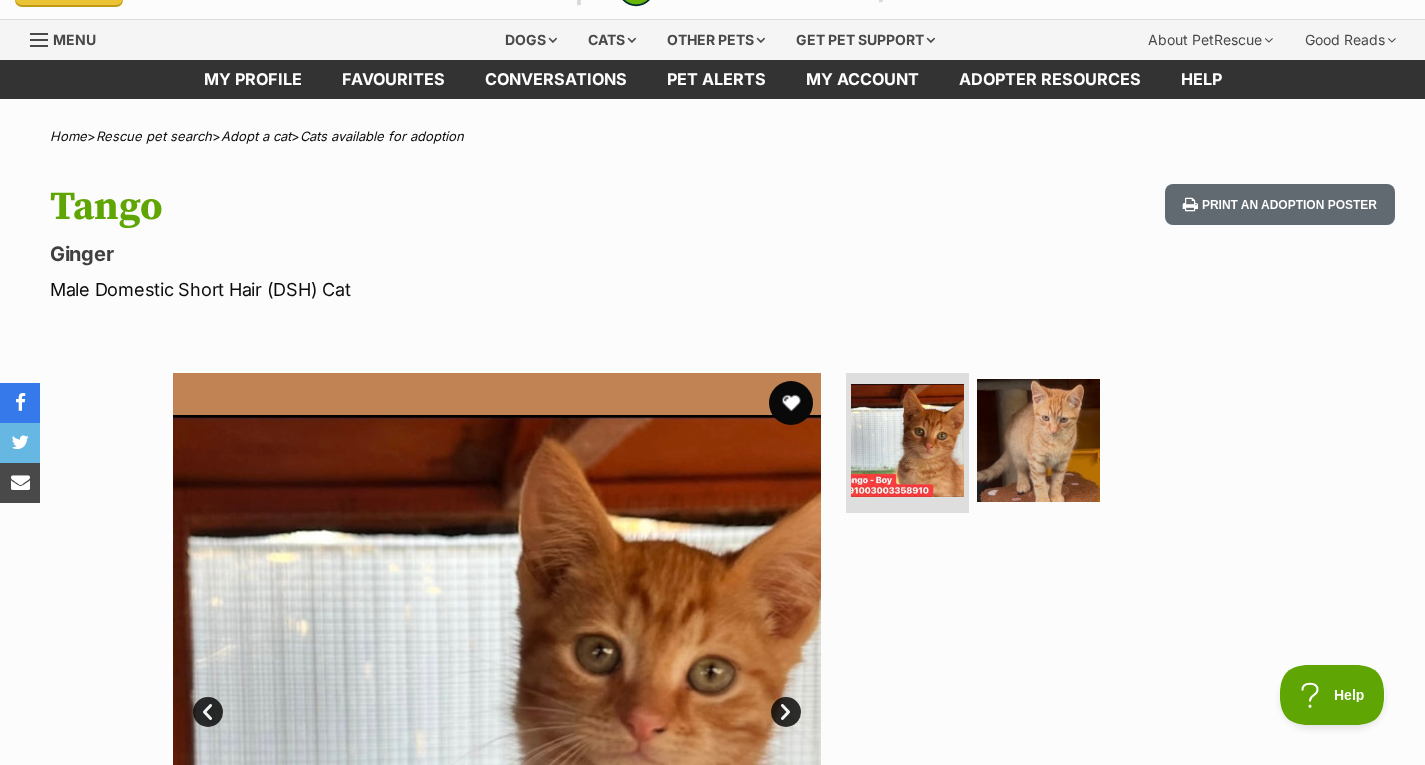 click at bounding box center [791, 403] 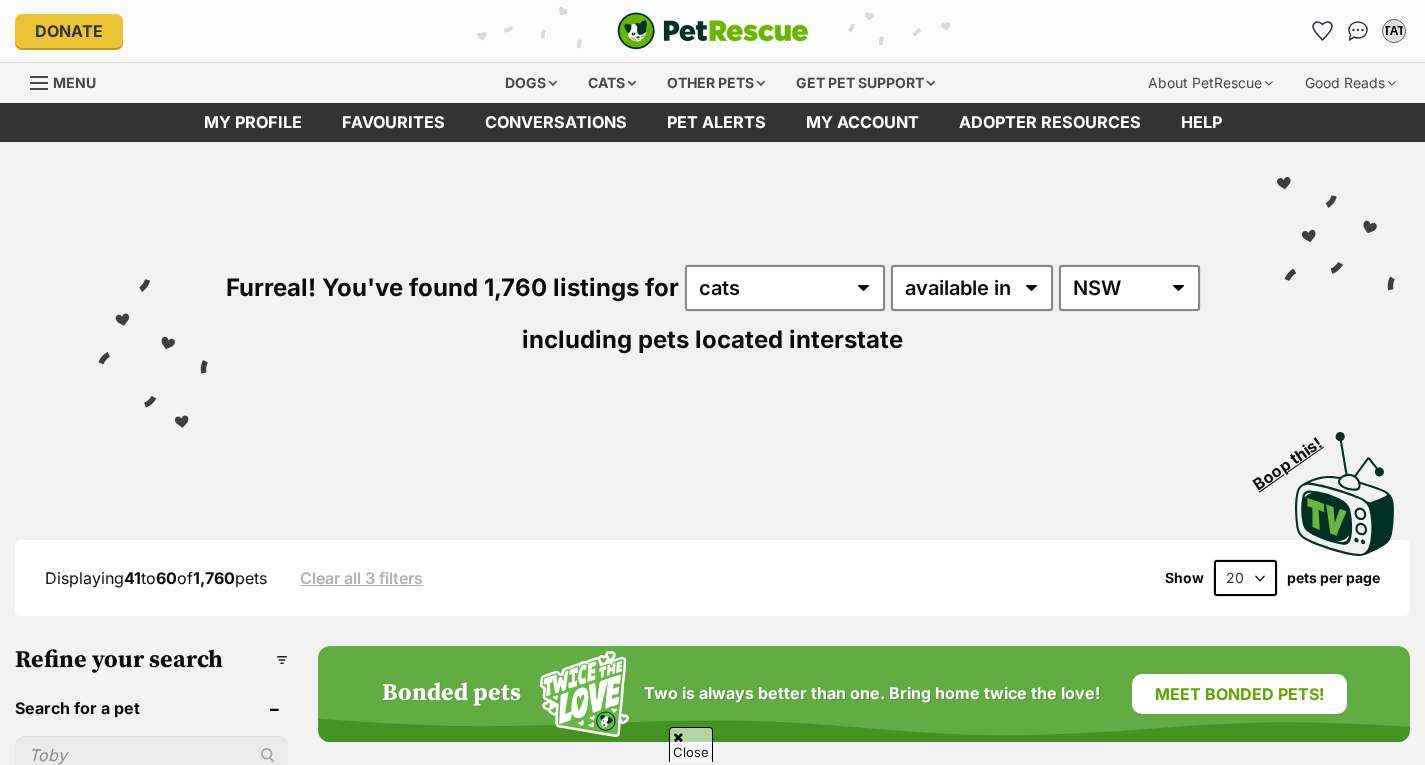scroll, scrollTop: 1061, scrollLeft: 0, axis: vertical 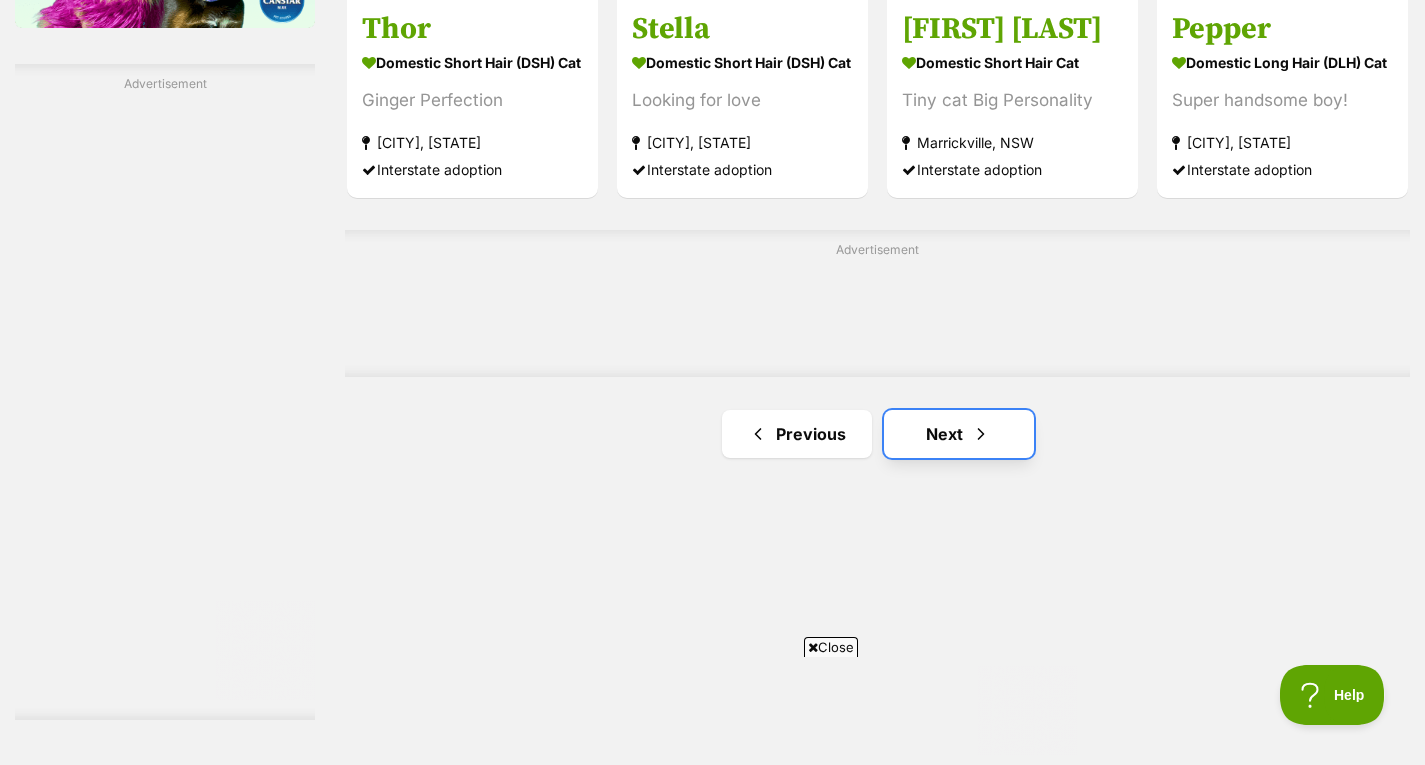 click at bounding box center [981, 434] 